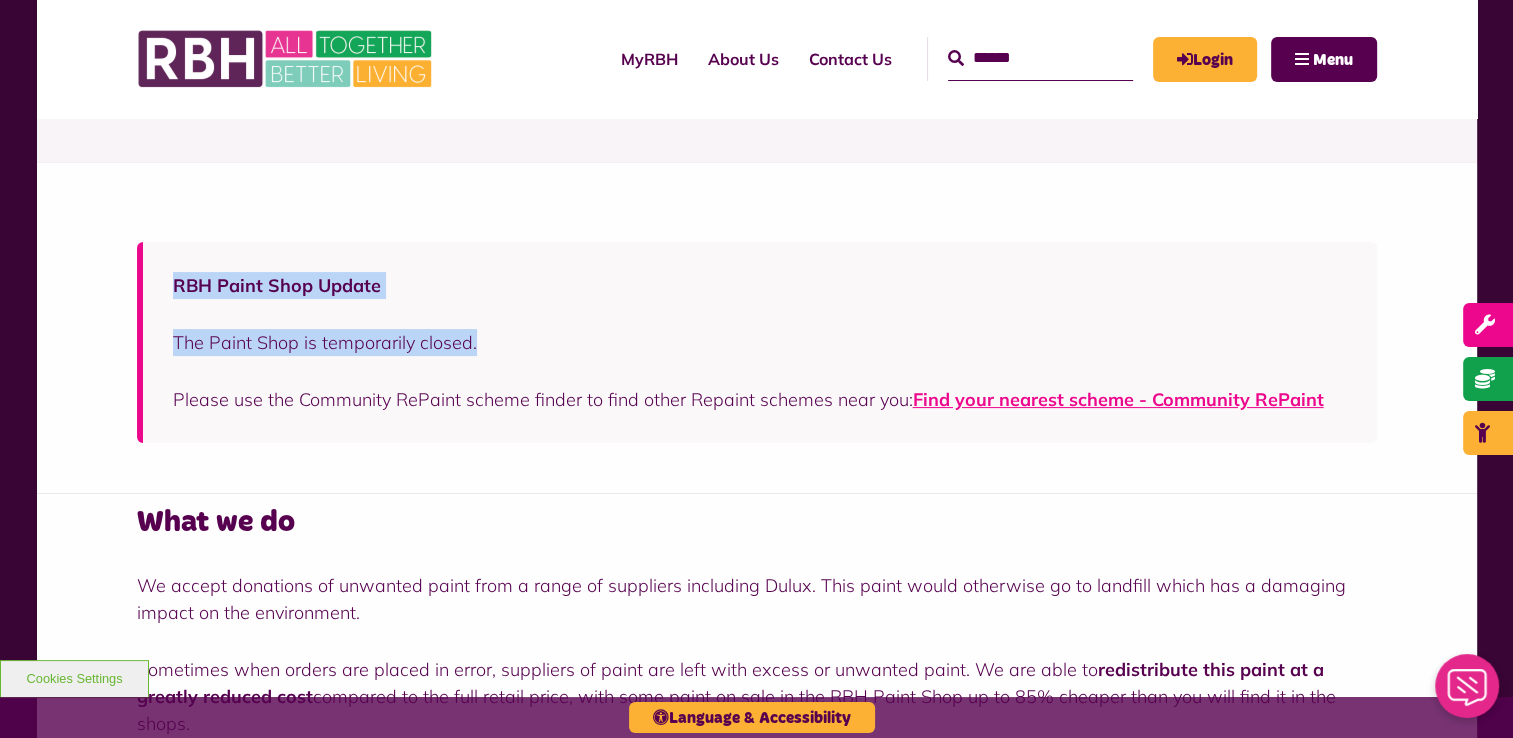 scroll, scrollTop: 0, scrollLeft: 0, axis: both 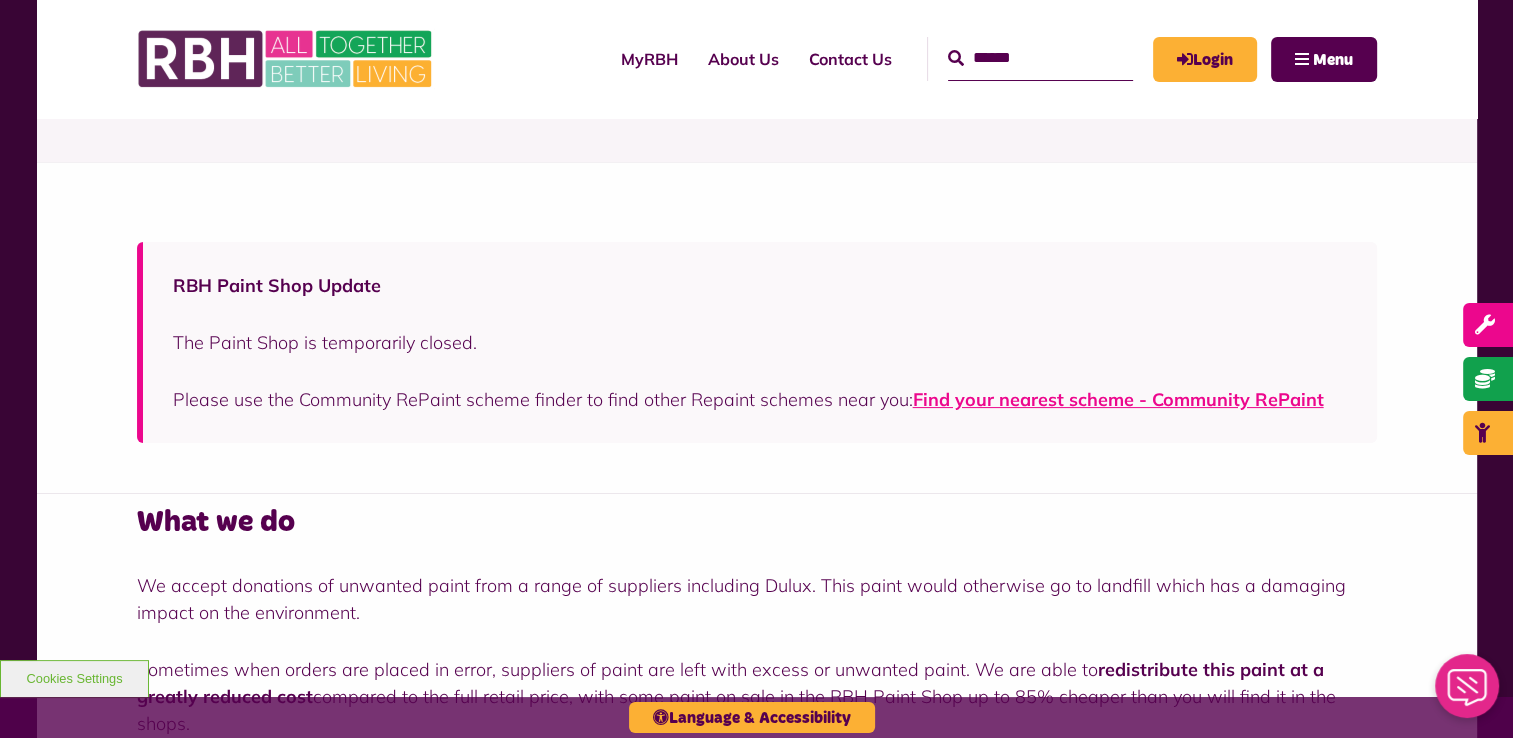 click at bounding box center [1040, 58] 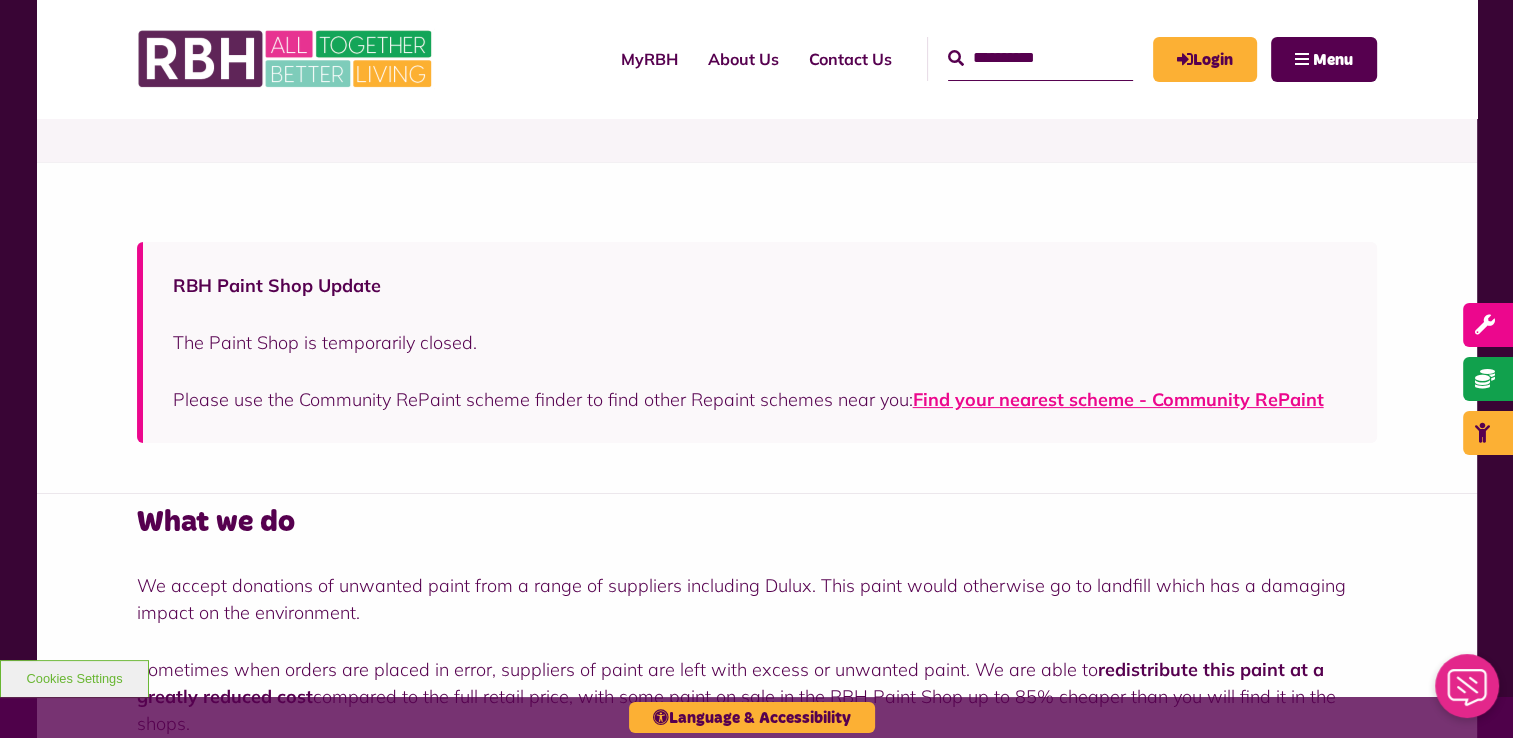 type on "**********" 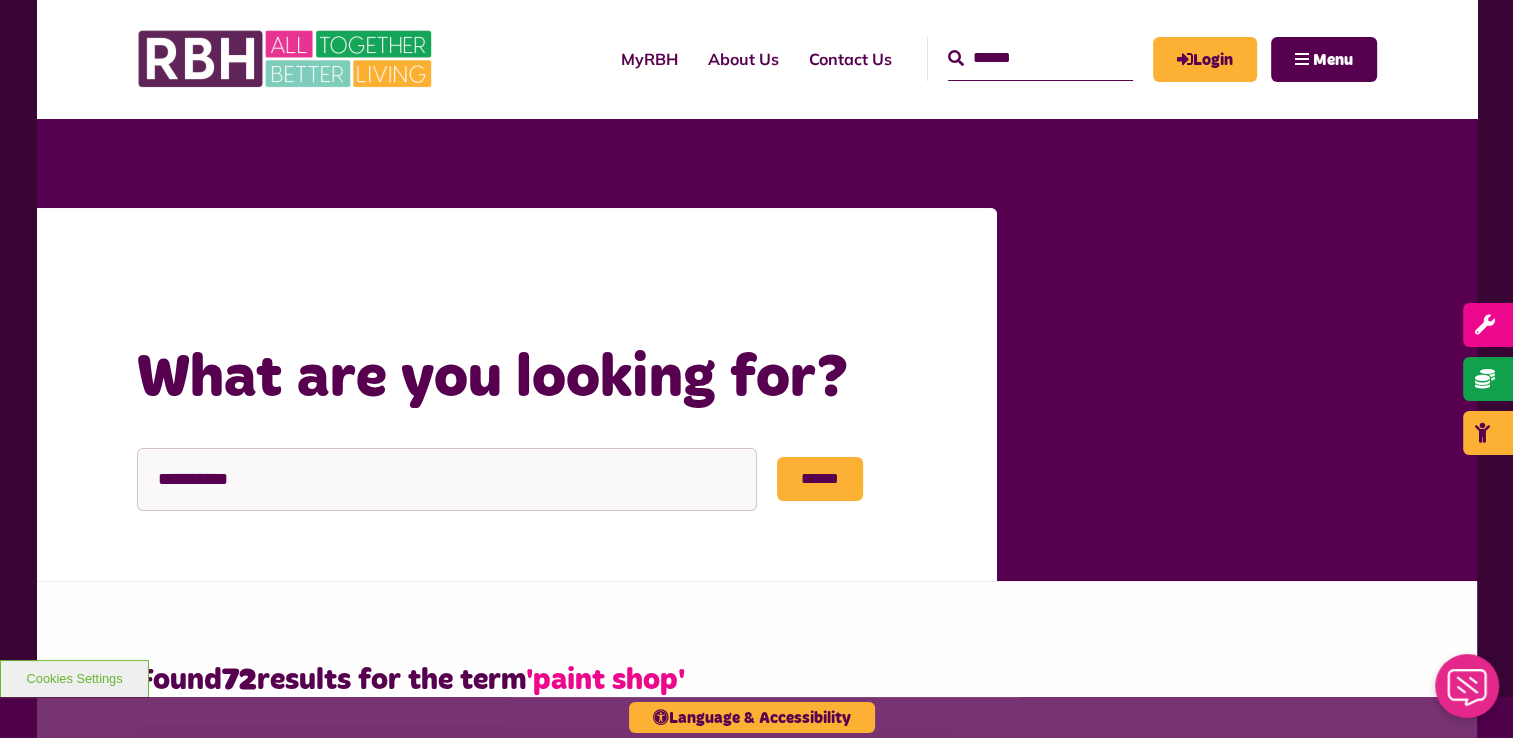 scroll, scrollTop: 0, scrollLeft: 0, axis: both 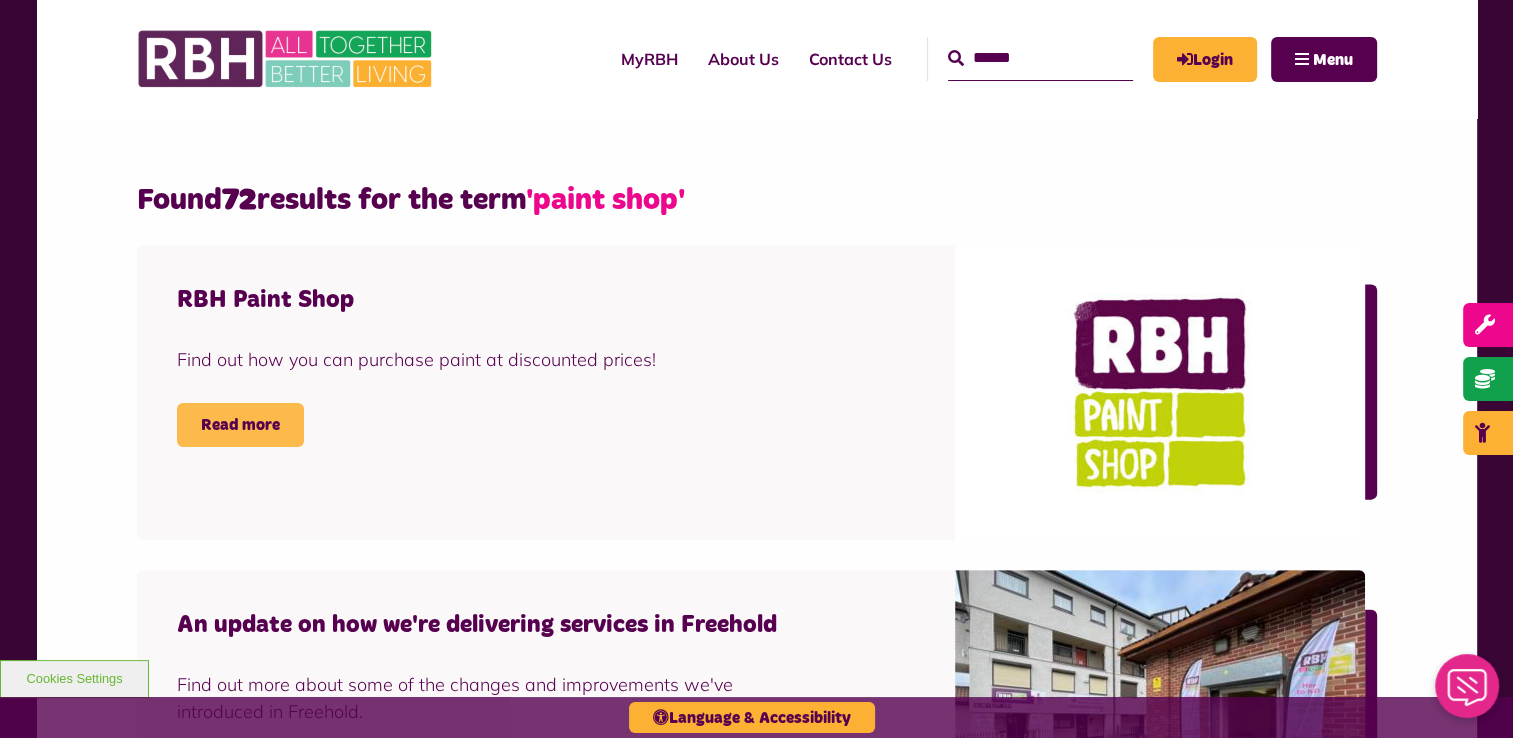 click on "Read more" at bounding box center (240, 425) 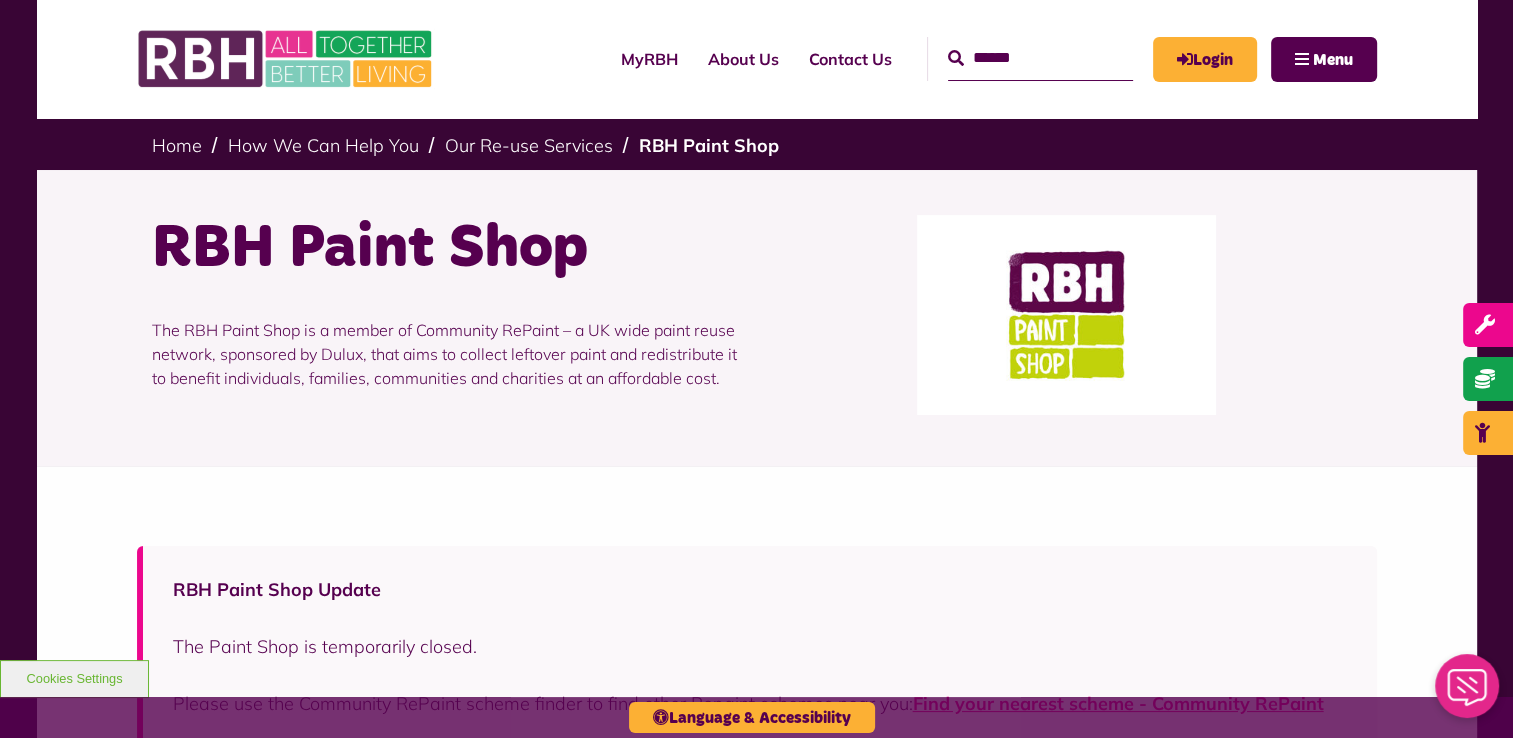 scroll, scrollTop: 0, scrollLeft: 0, axis: both 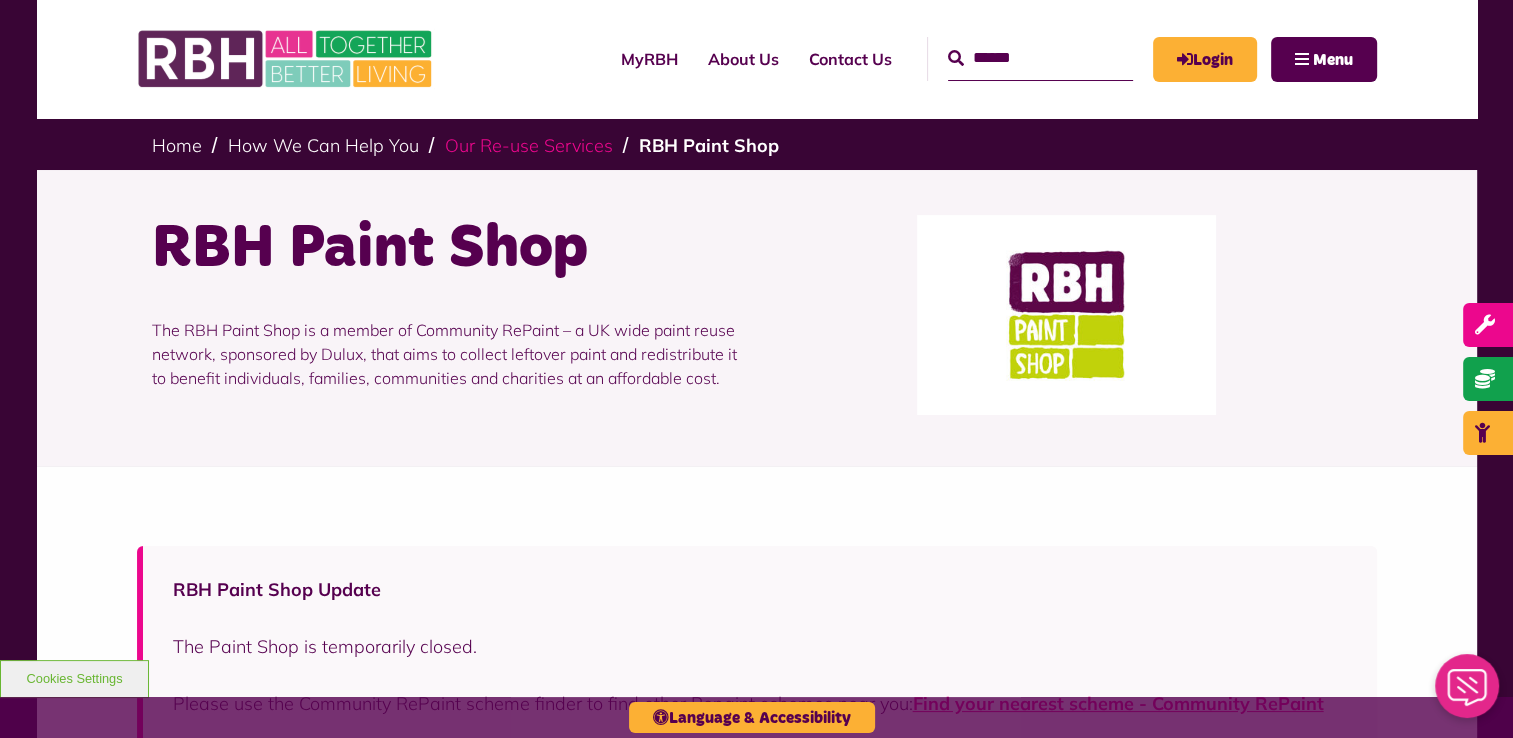 click on "Our Re-use Services" at bounding box center (529, 145) 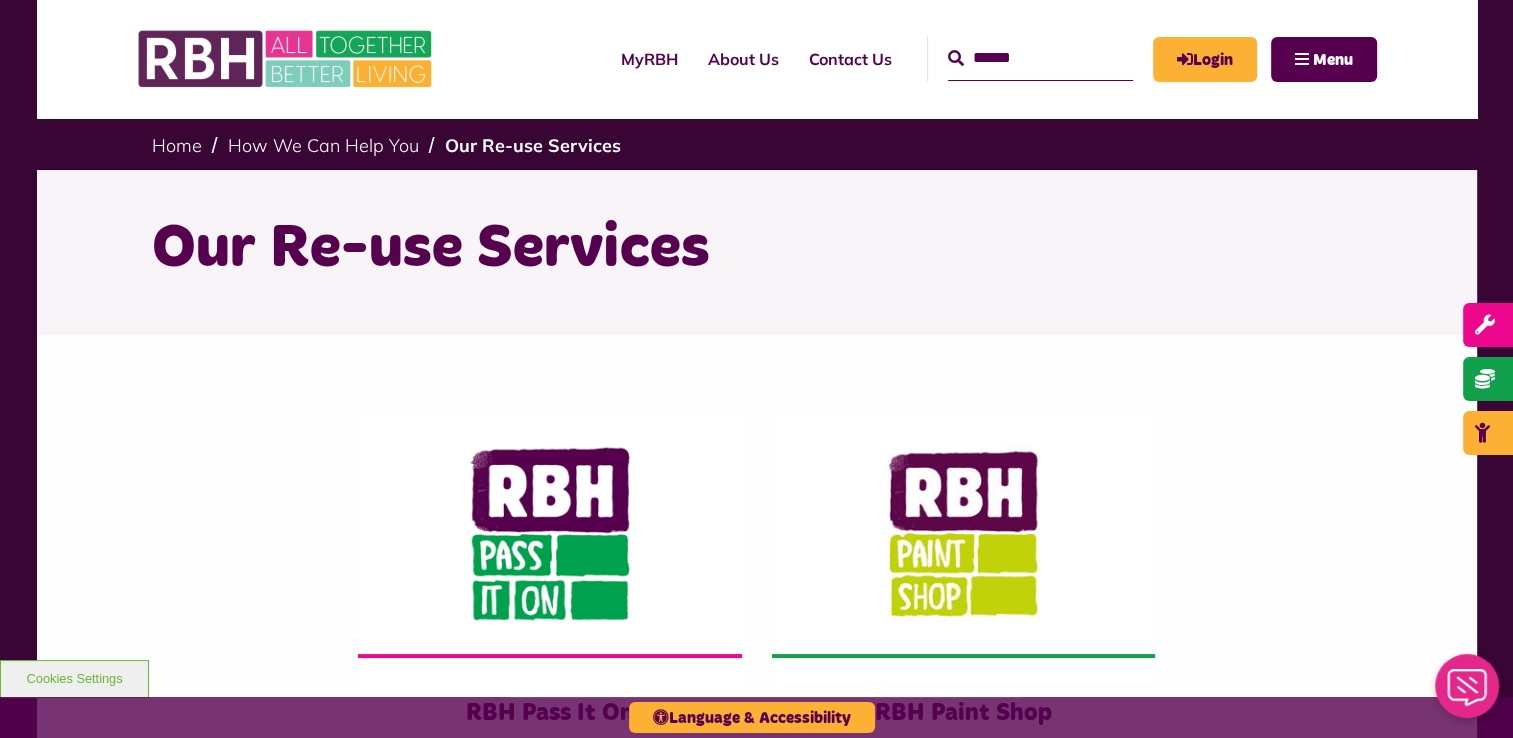 scroll, scrollTop: 0, scrollLeft: 0, axis: both 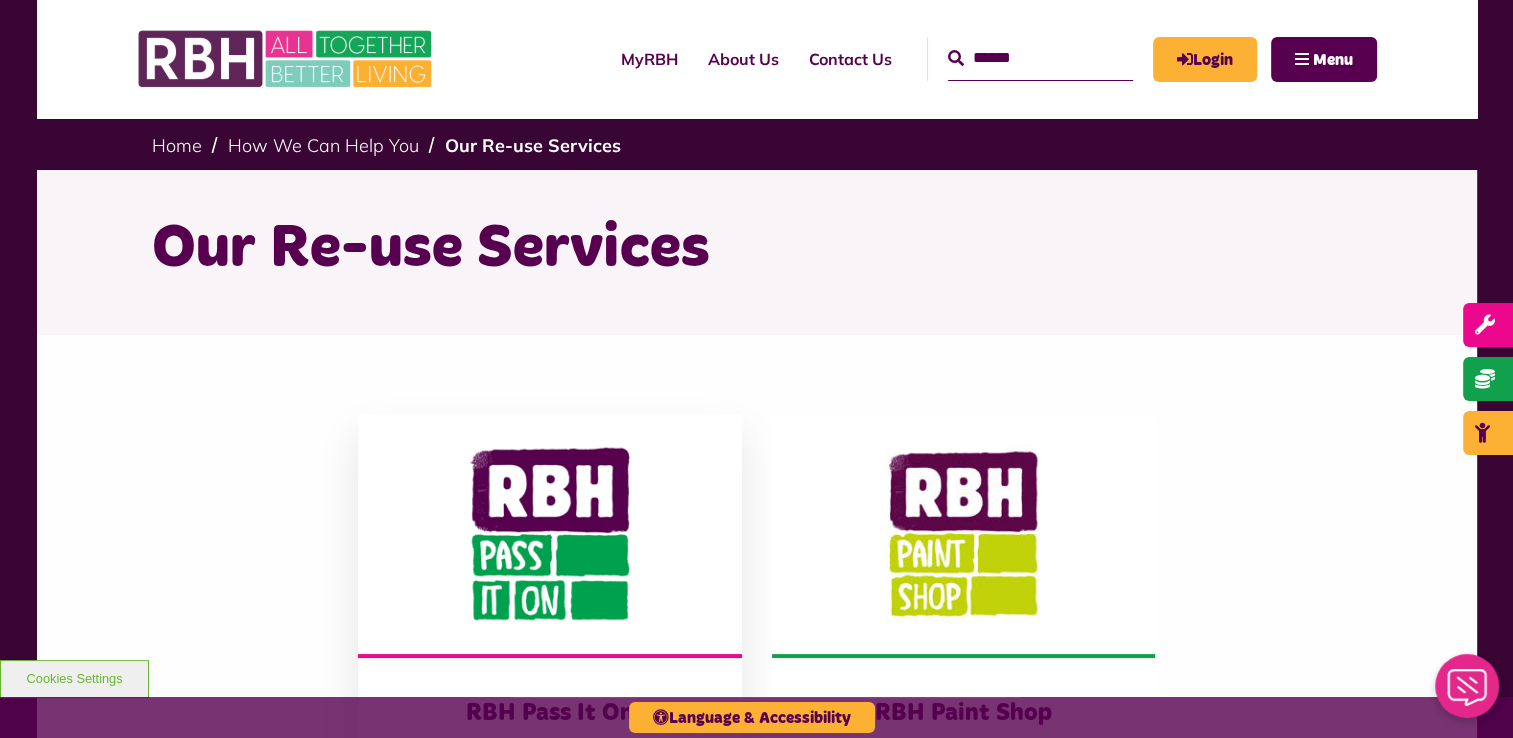 click at bounding box center (549, 534) 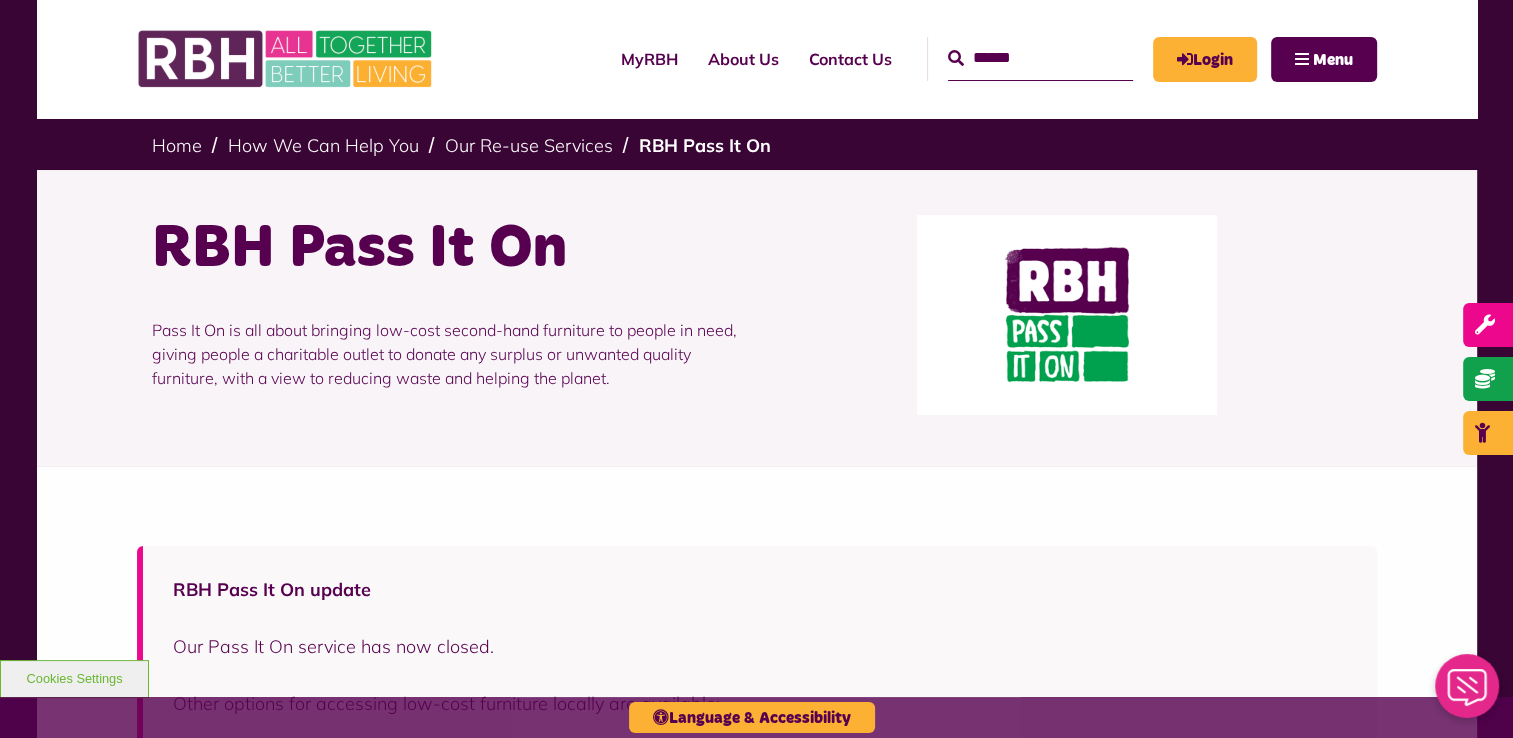 scroll, scrollTop: 0, scrollLeft: 0, axis: both 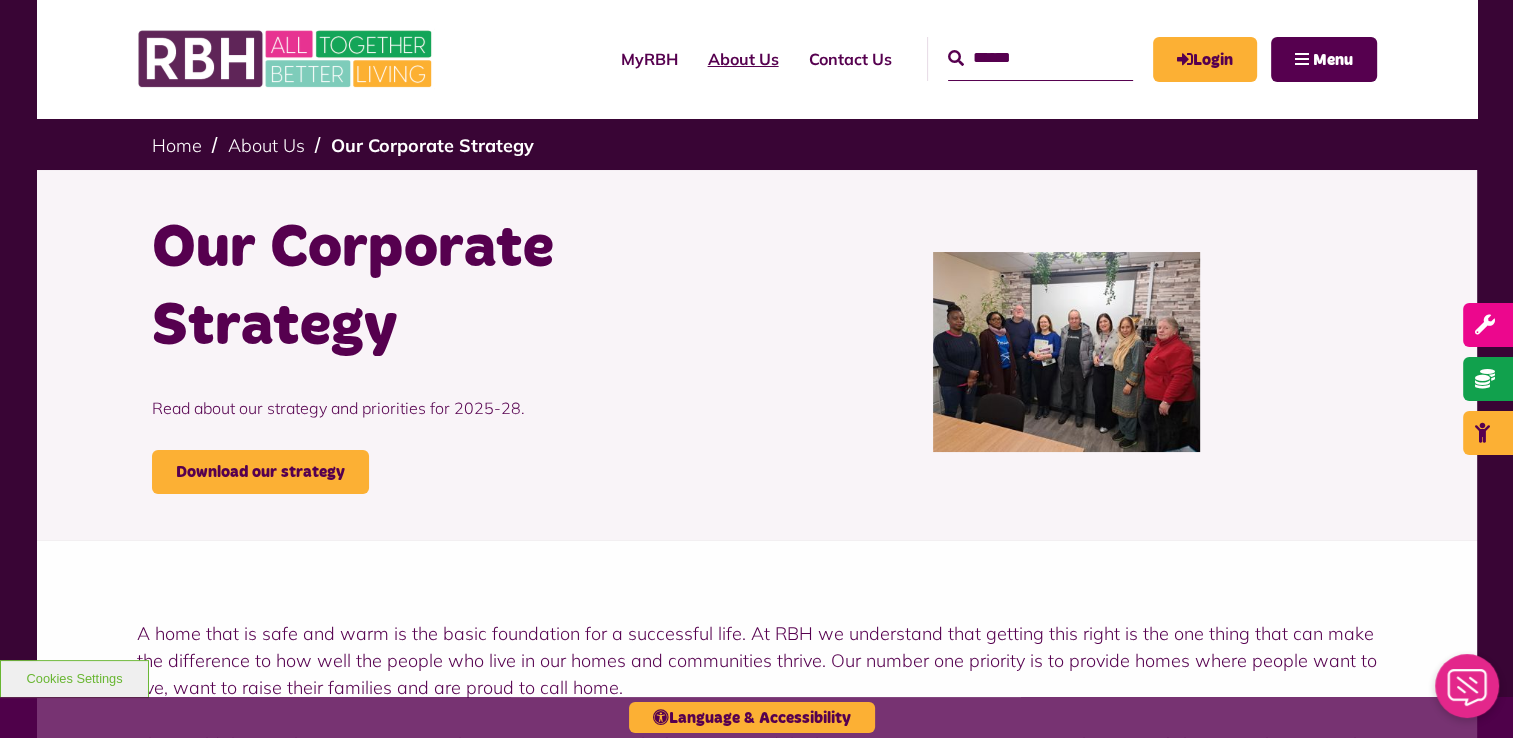 click on "About Us" at bounding box center (743, 59) 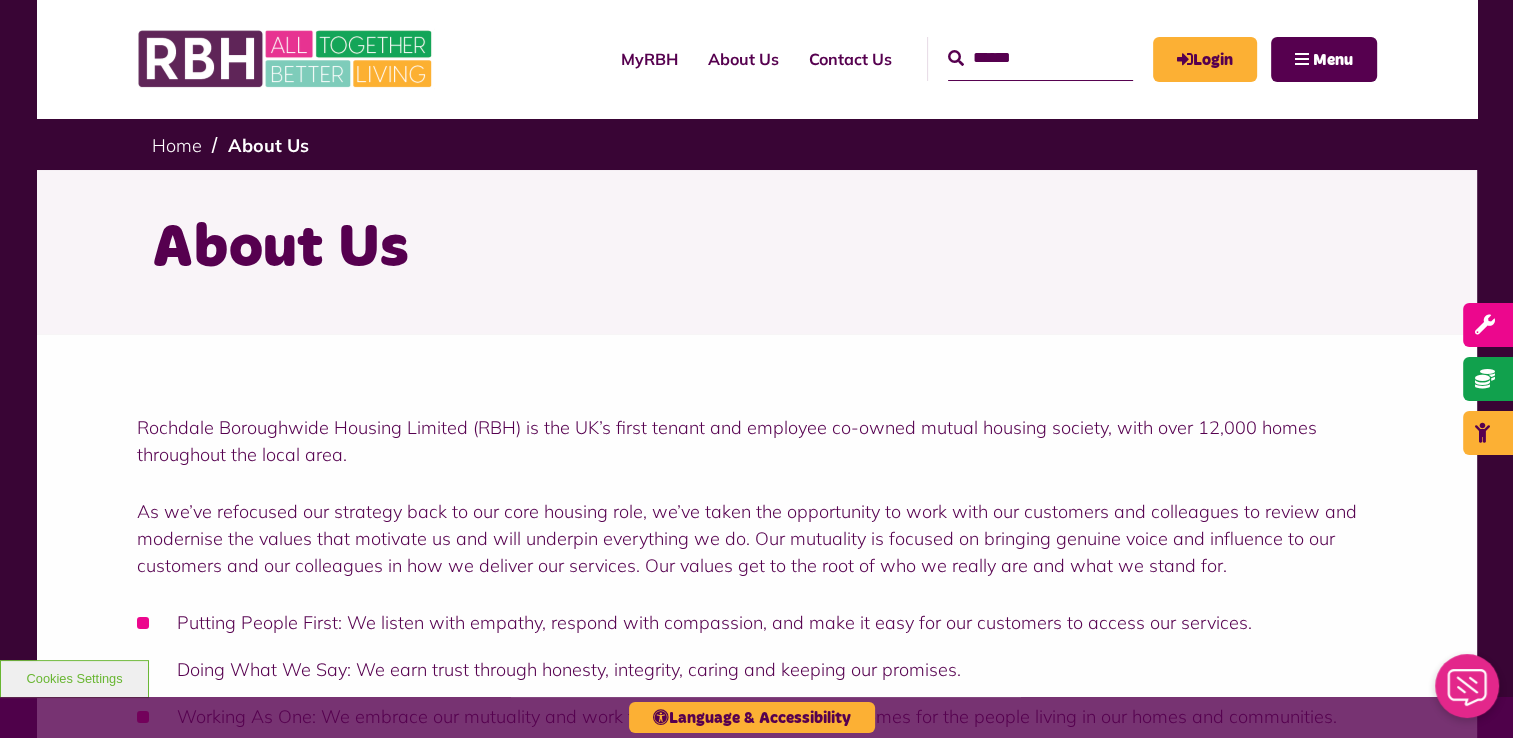 scroll, scrollTop: 0, scrollLeft: 0, axis: both 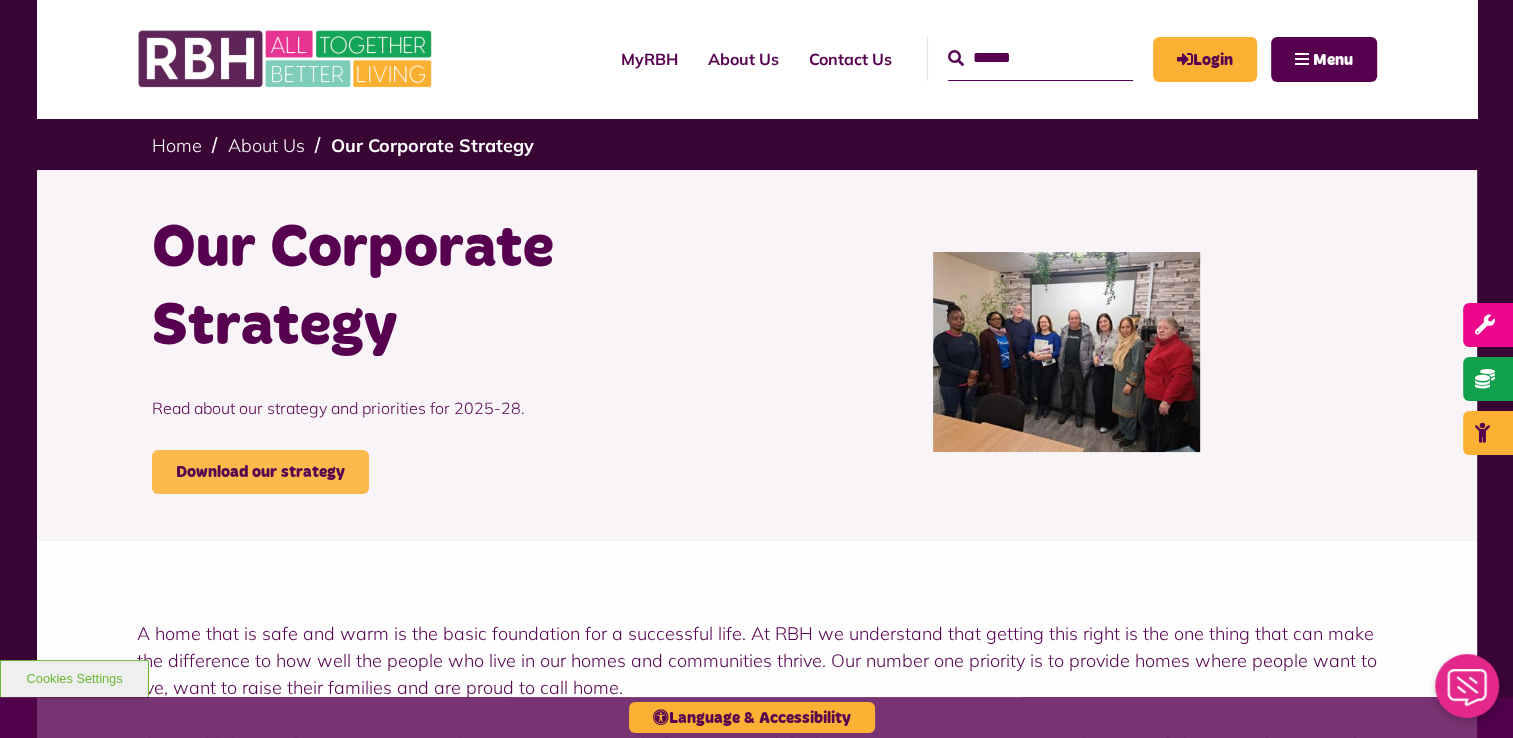 click on "Download our strategy" at bounding box center (260, 472) 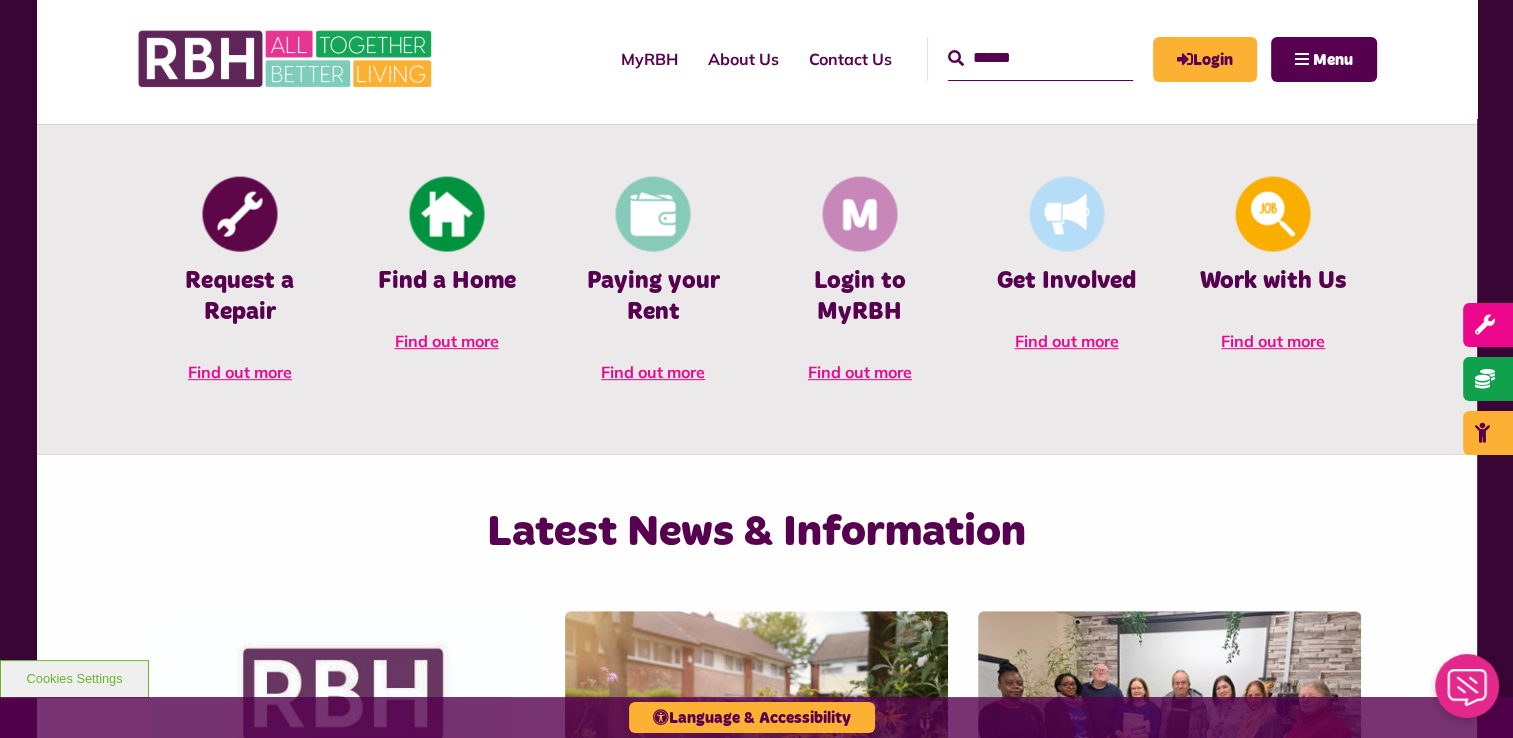 scroll, scrollTop: 0, scrollLeft: 0, axis: both 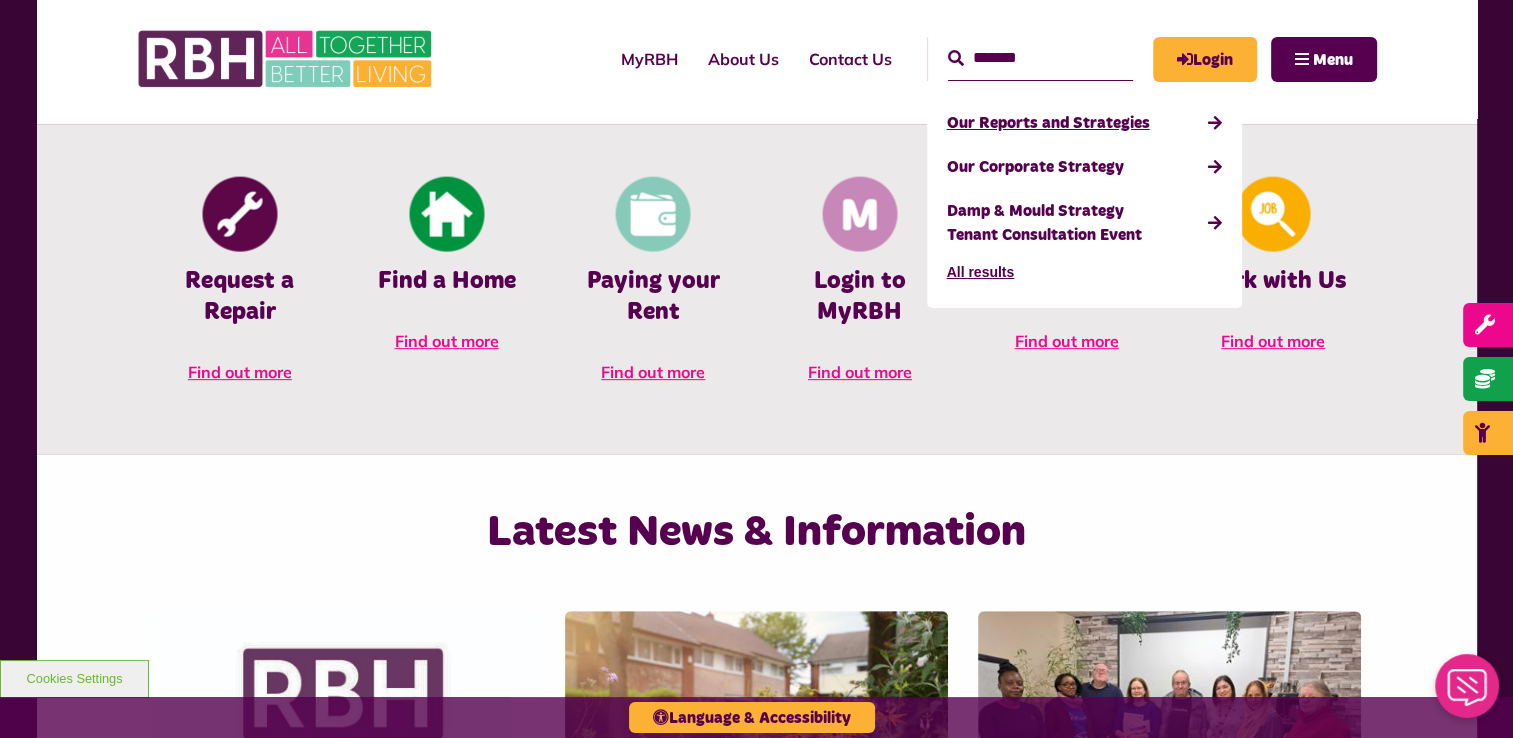 type on "*******" 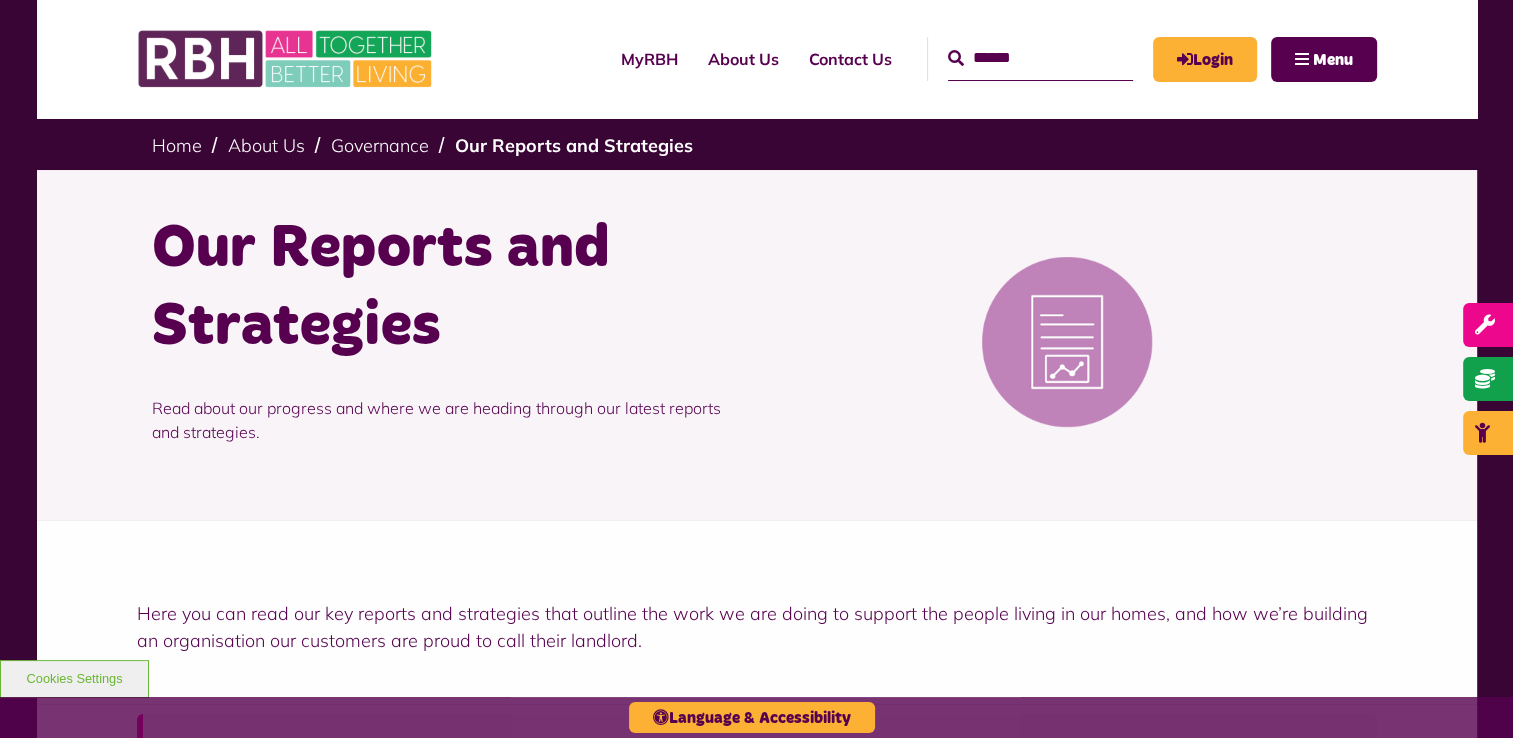 scroll, scrollTop: 0, scrollLeft: 0, axis: both 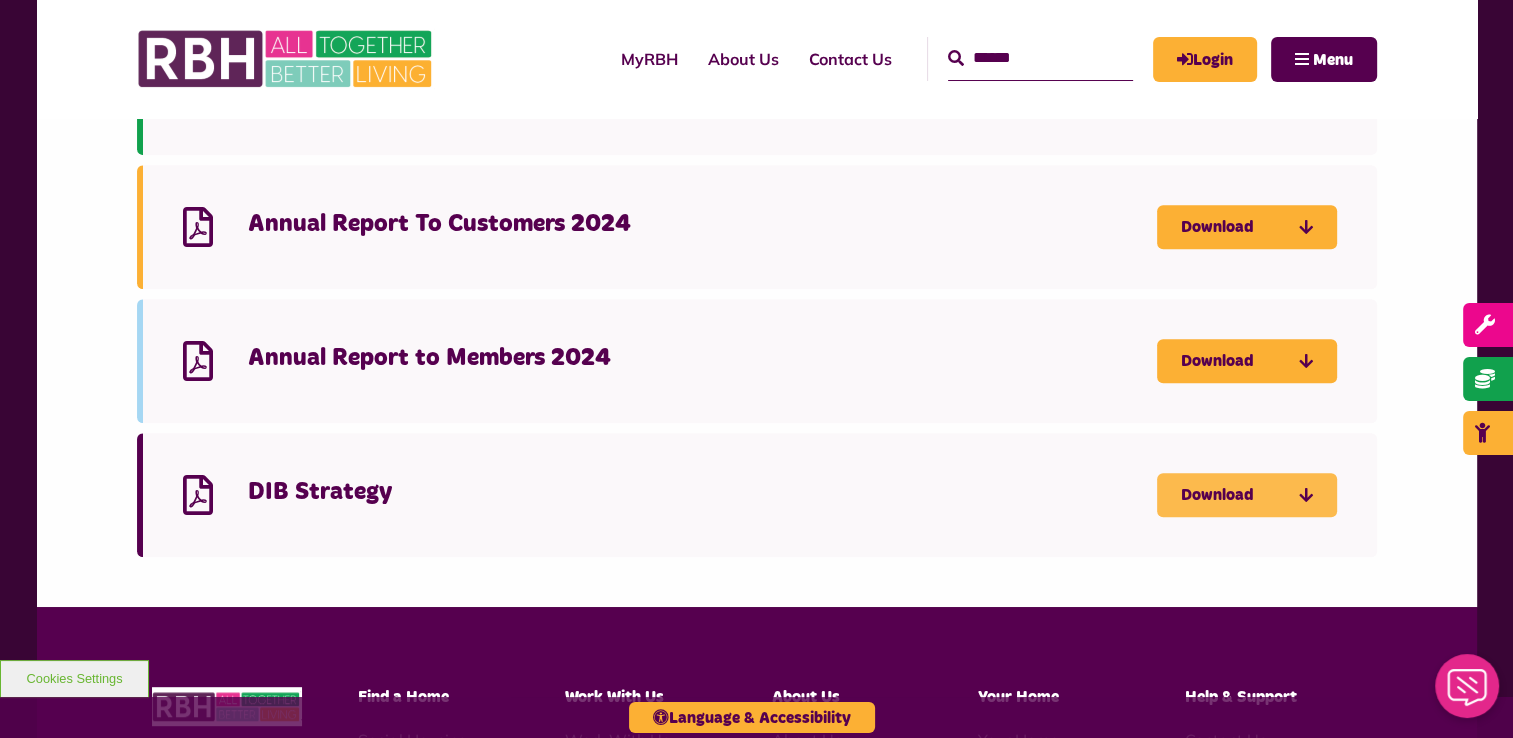 click on "Download" at bounding box center [1247, 495] 